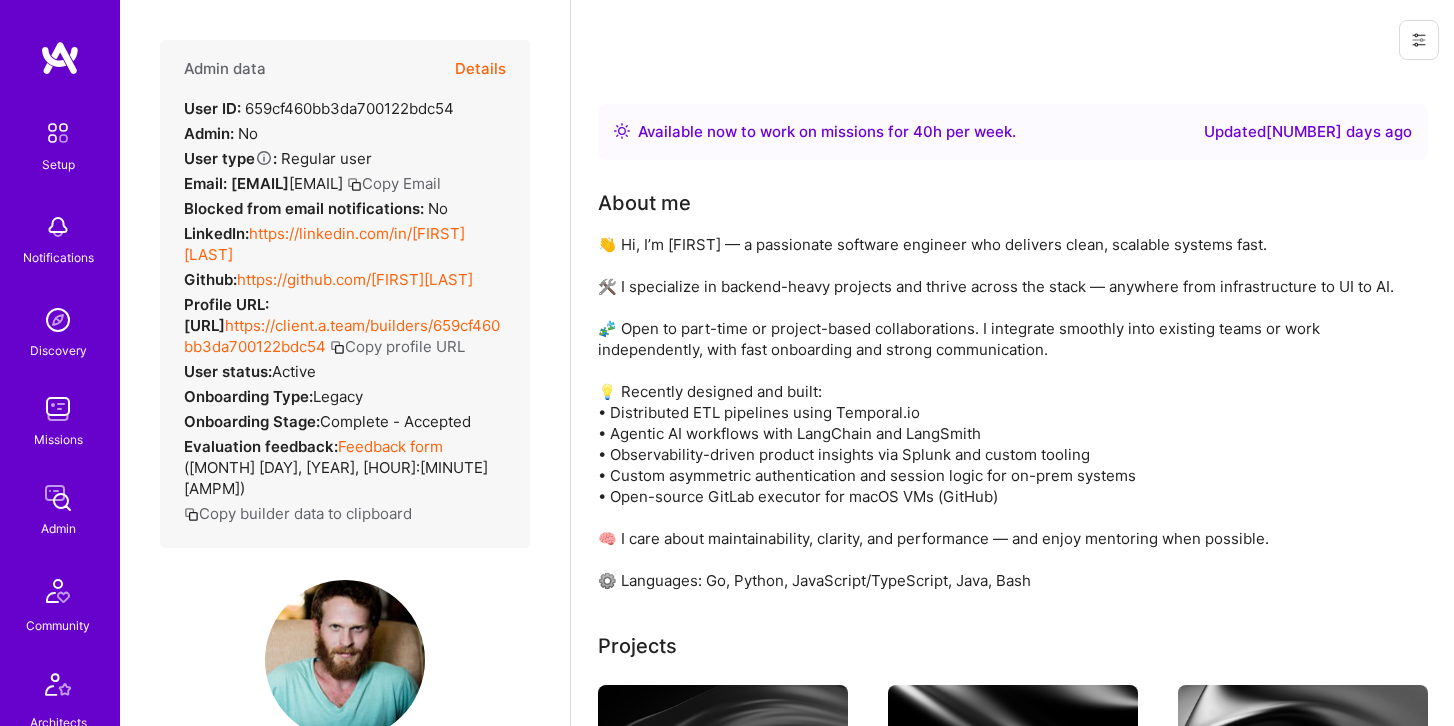 scroll, scrollTop: 0, scrollLeft: 0, axis: both 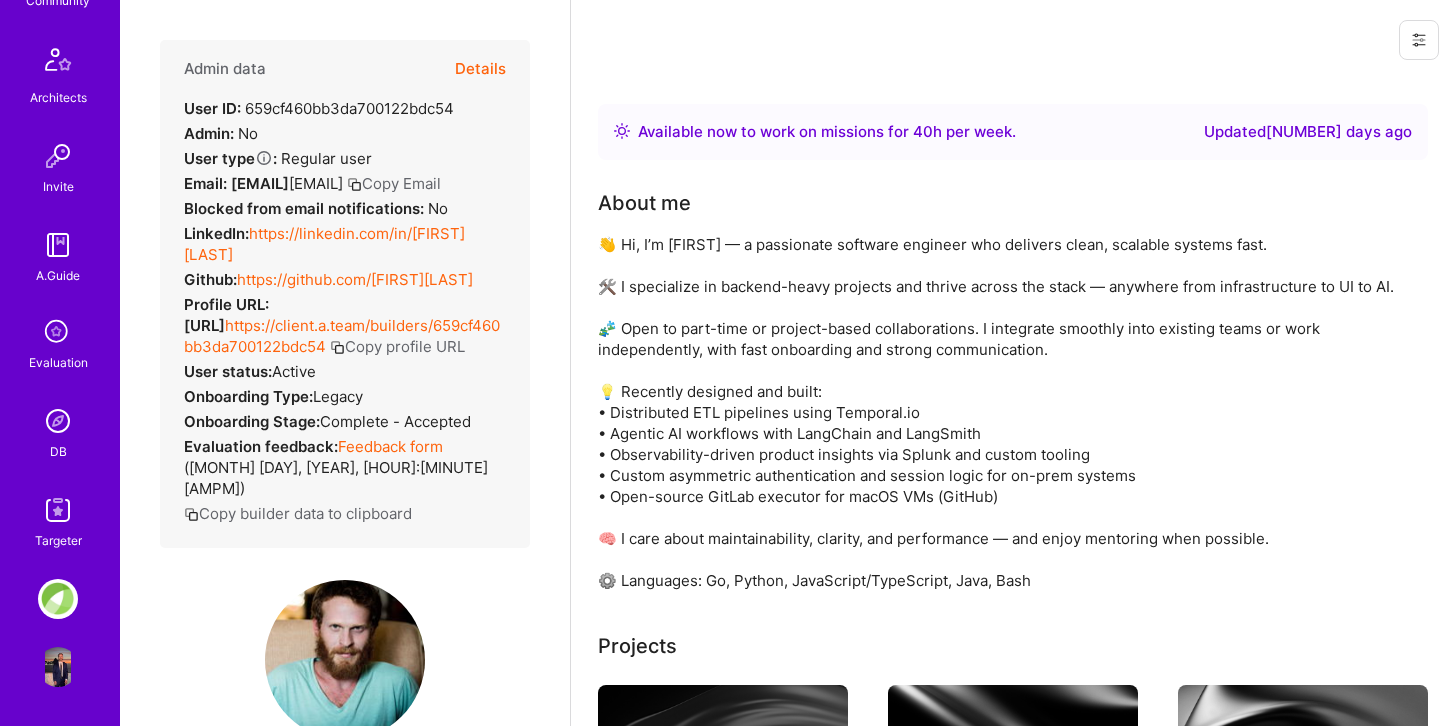click at bounding box center (58, 421) 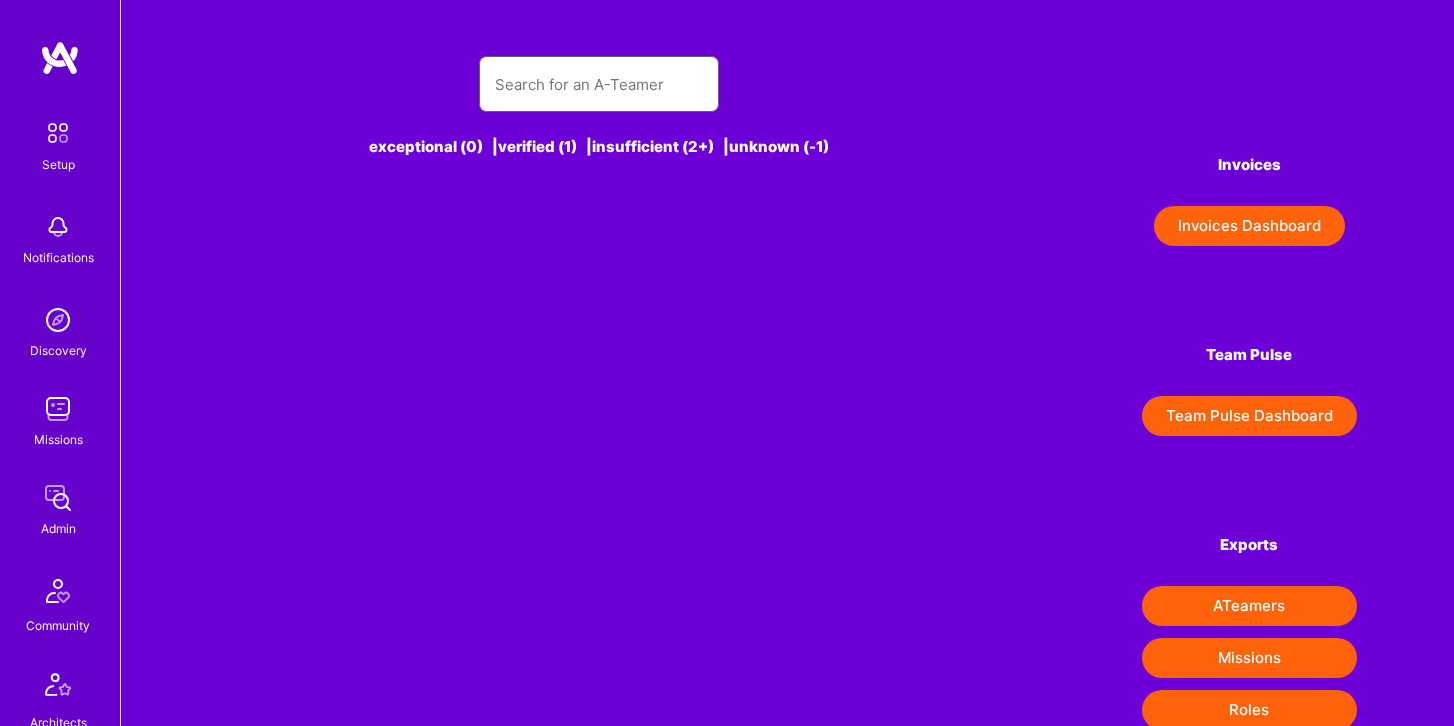 click at bounding box center (599, 84) 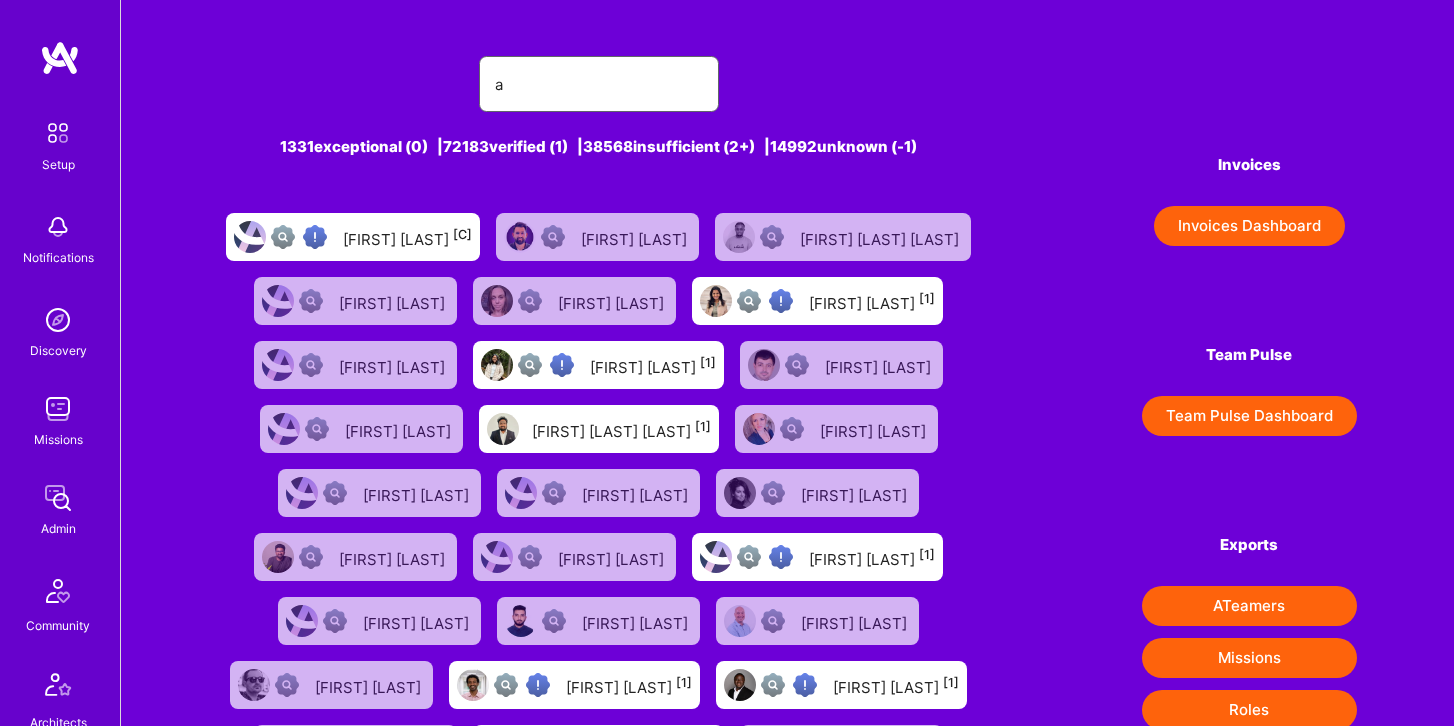 type on "ar" 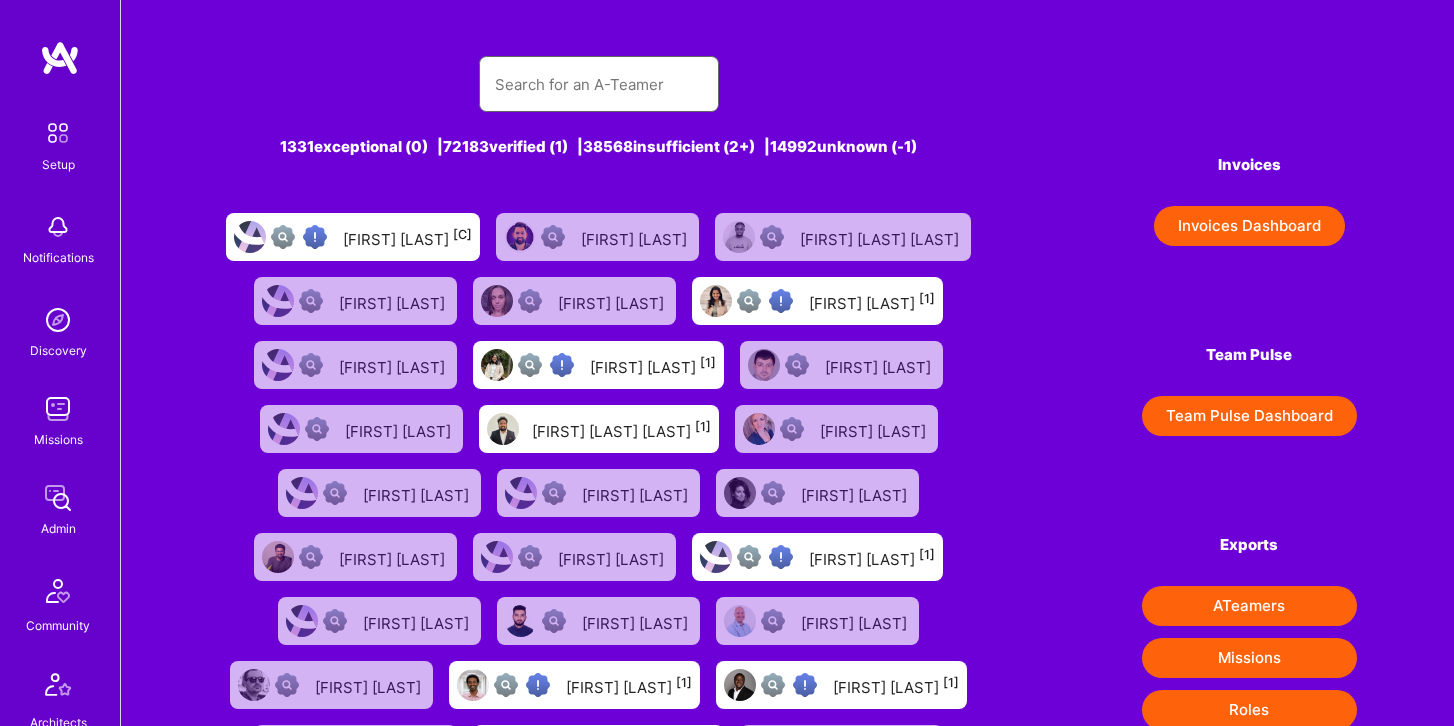 type on "Arnab" 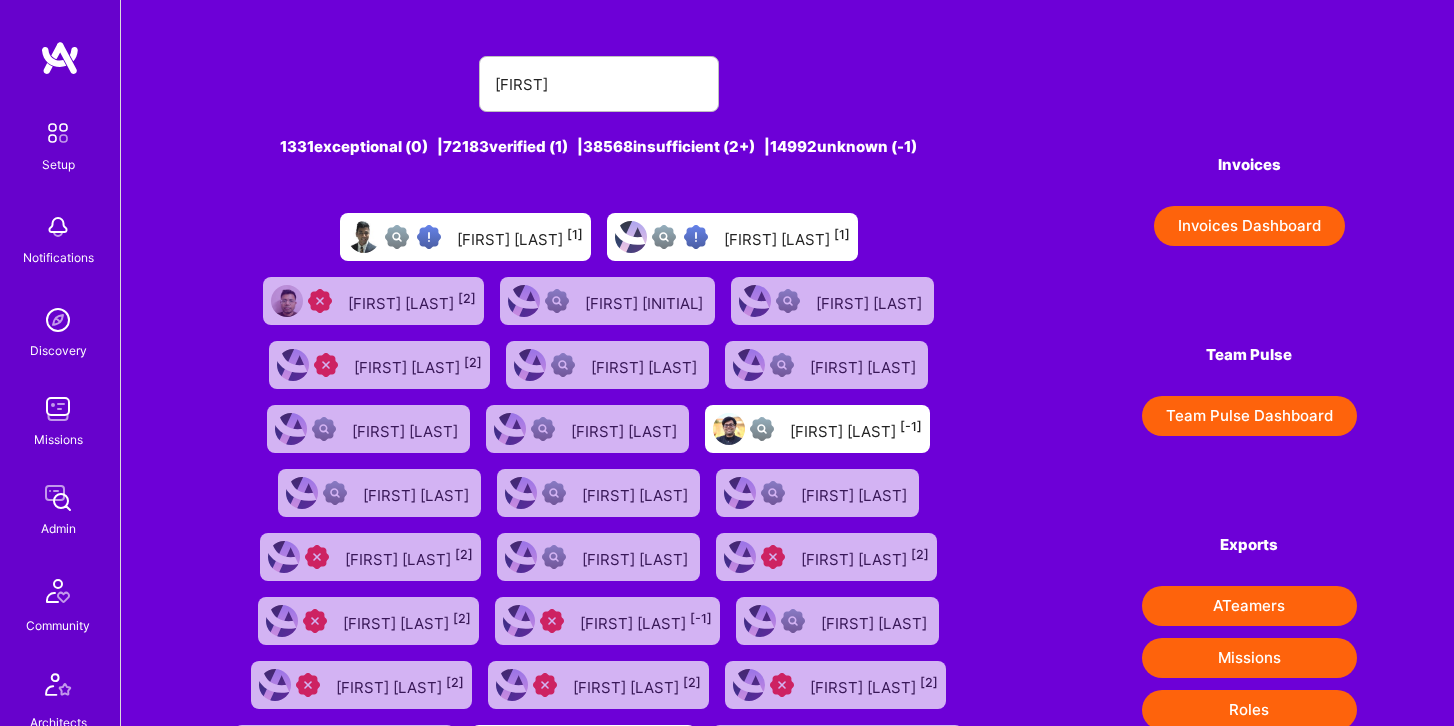 click on "Arnab Deb Biswas [1]" at bounding box center (520, 237) 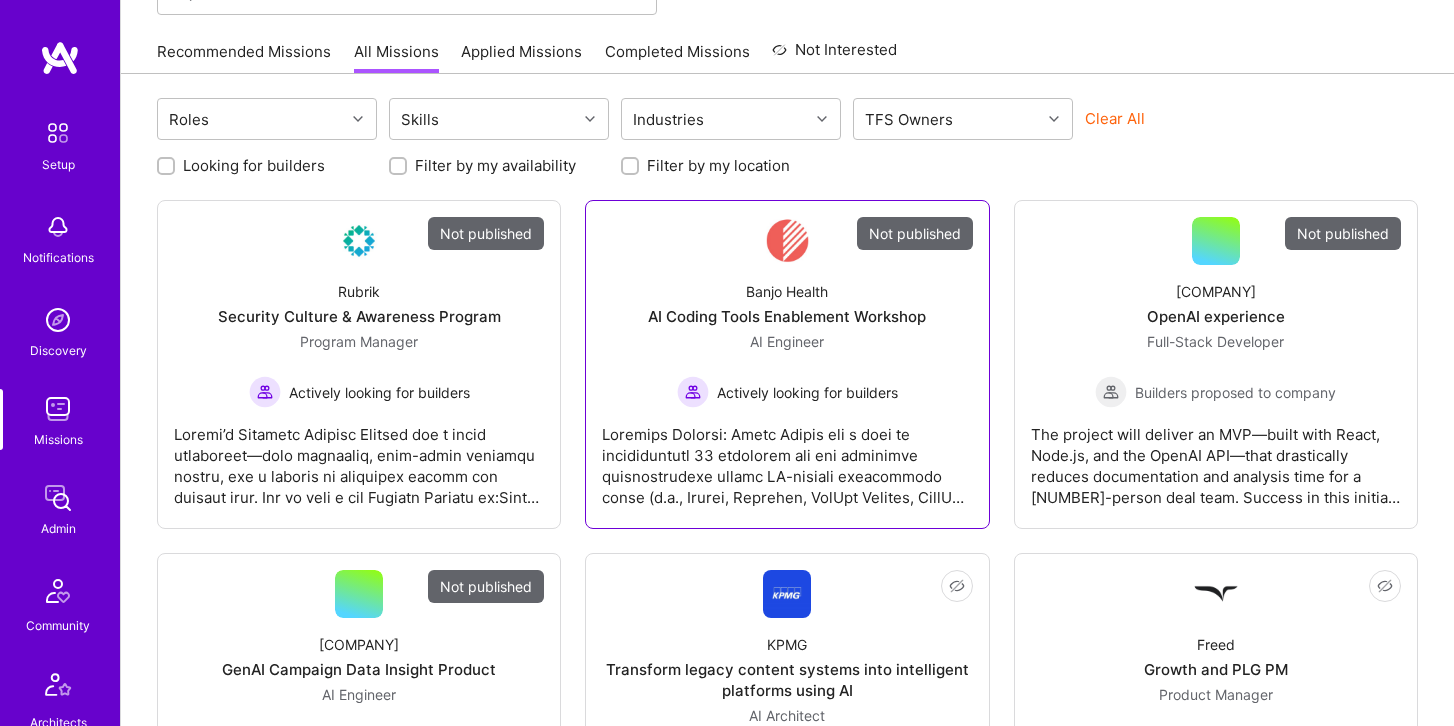 scroll, scrollTop: 0, scrollLeft: 0, axis: both 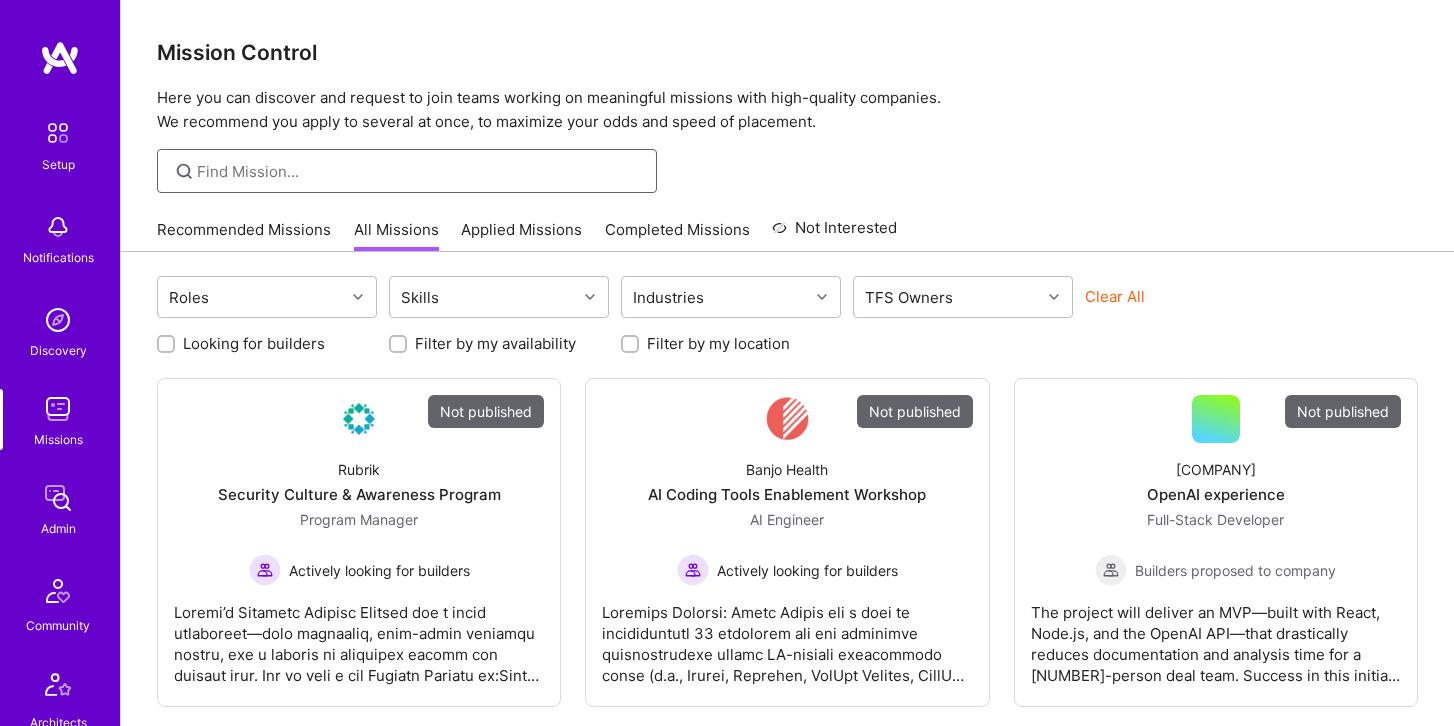 click at bounding box center [419, 171] 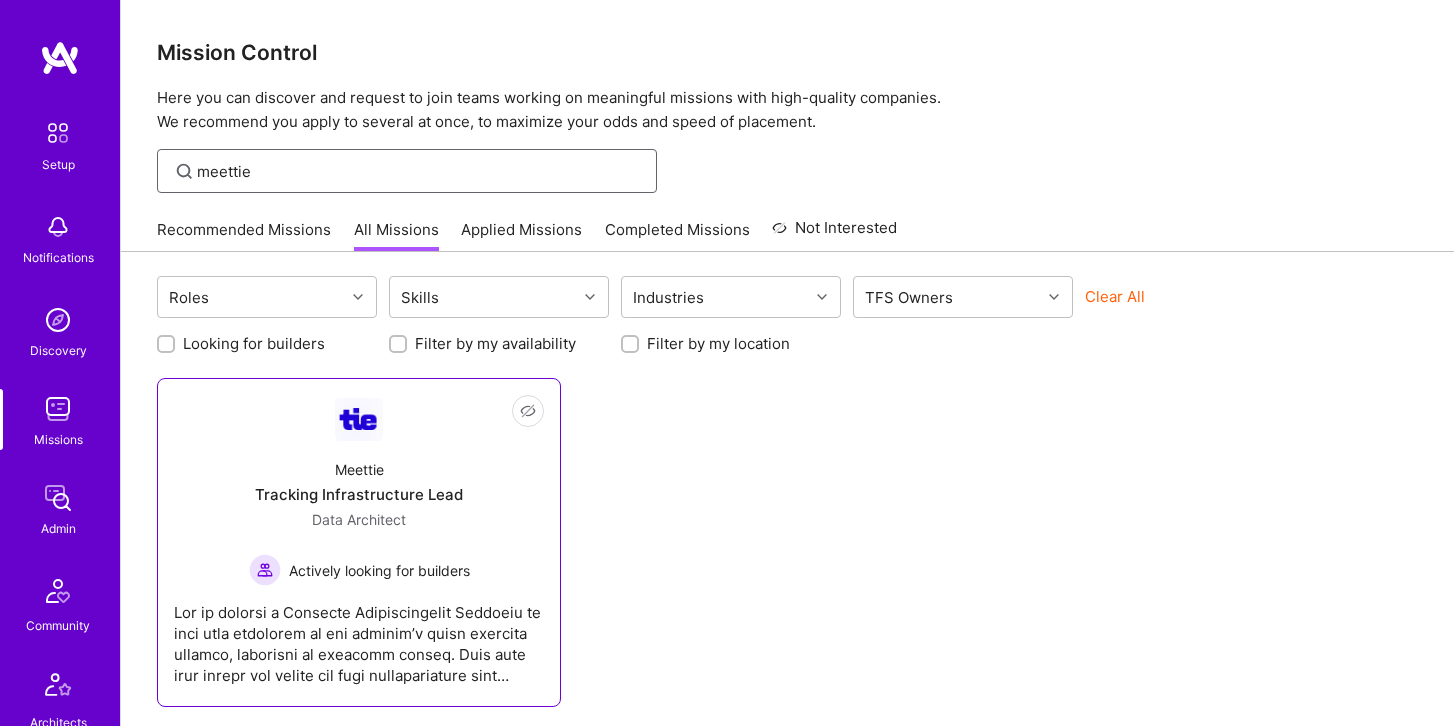 type on "meettie" 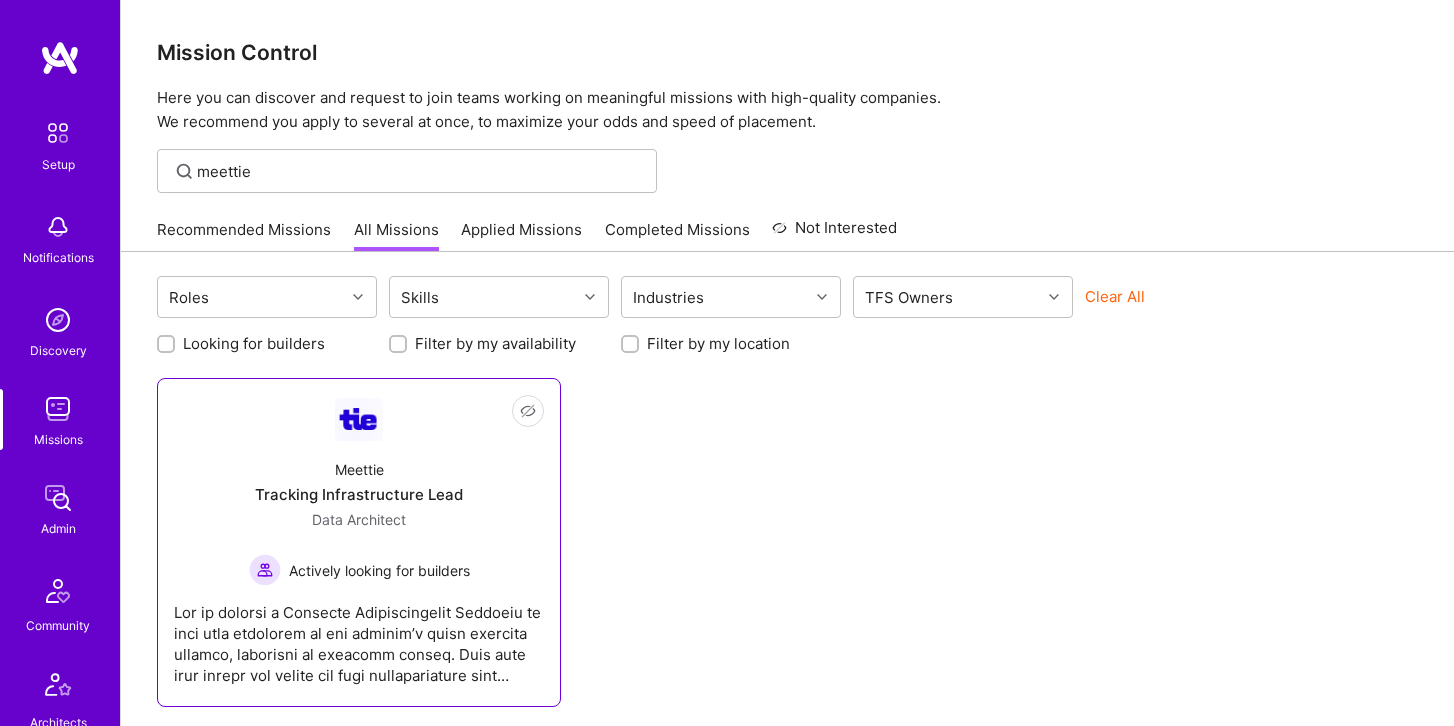 click on "Not Interested Meettie Tracking Infrastructure Lead Data Architect   Actively looking for builders" at bounding box center [359, 542] 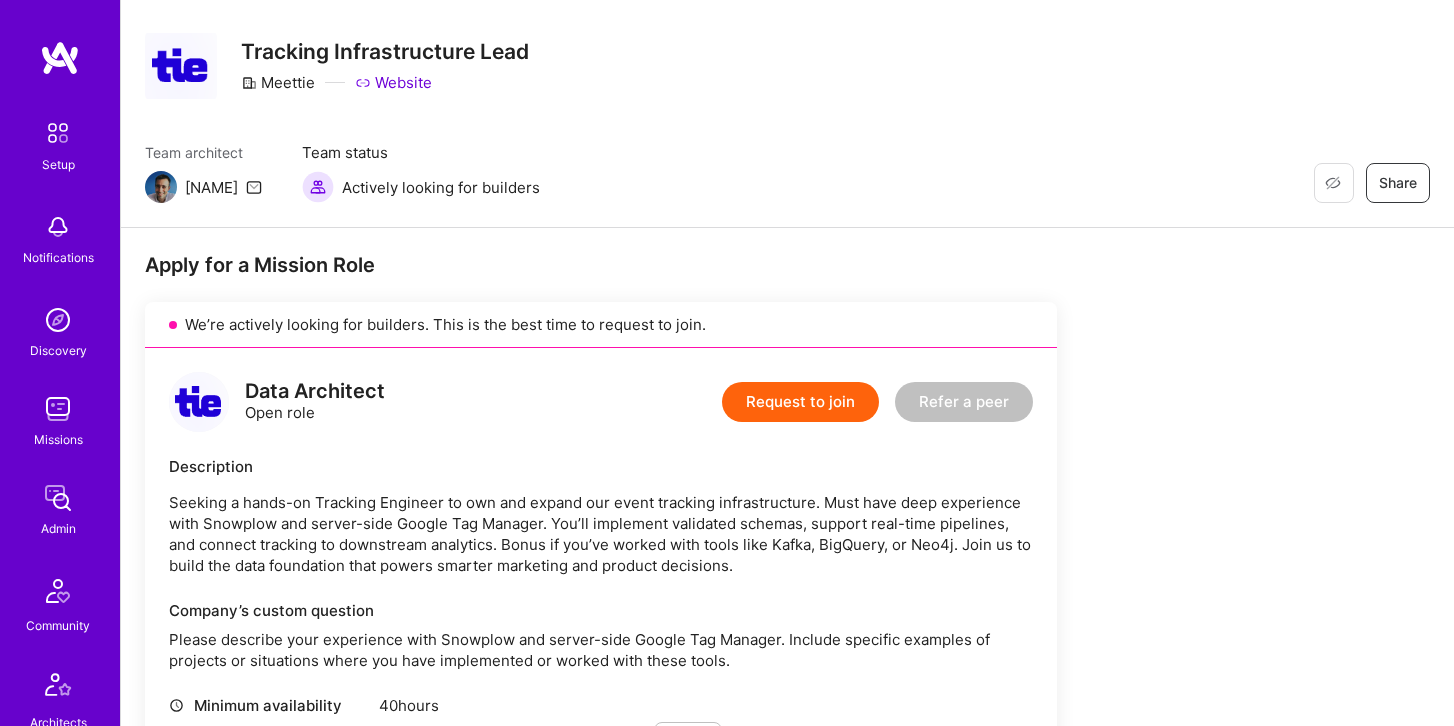 scroll, scrollTop: 0, scrollLeft: 0, axis: both 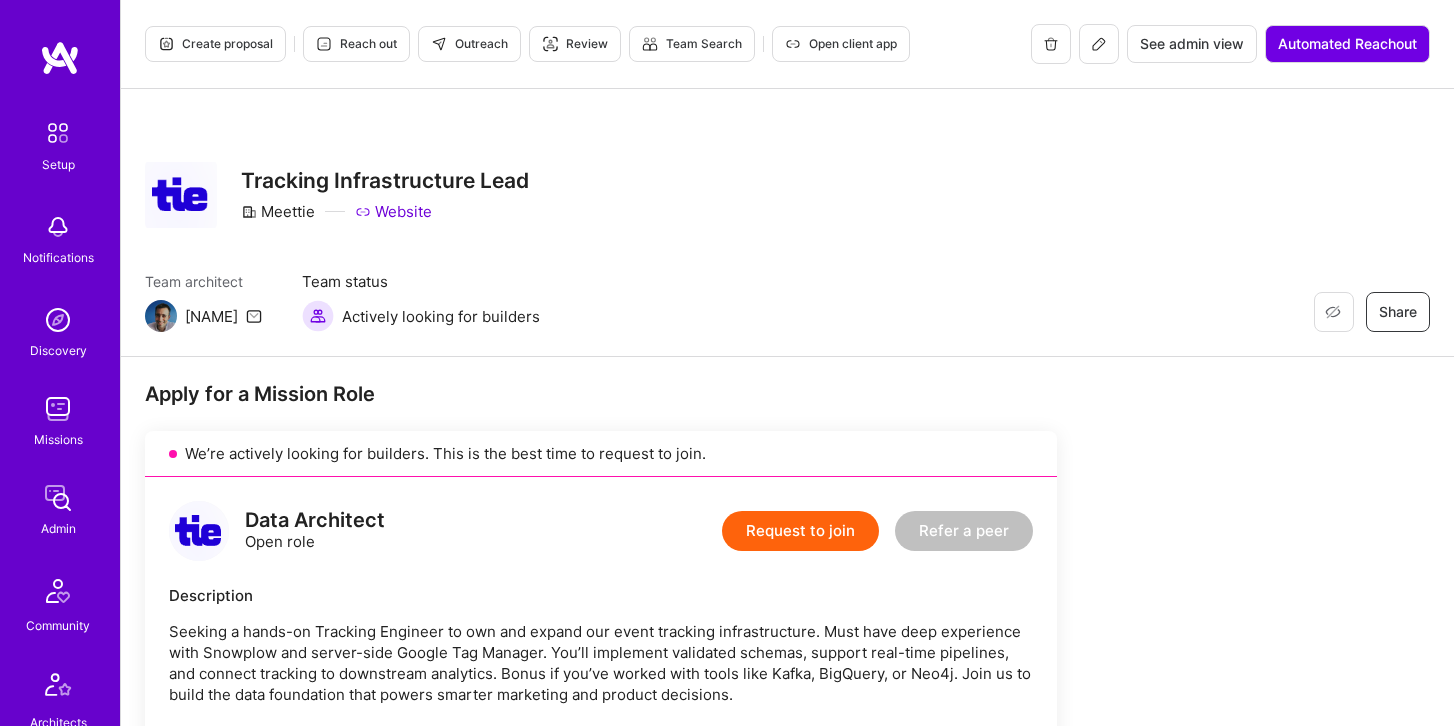 click on "Request to join" at bounding box center (800, 531) 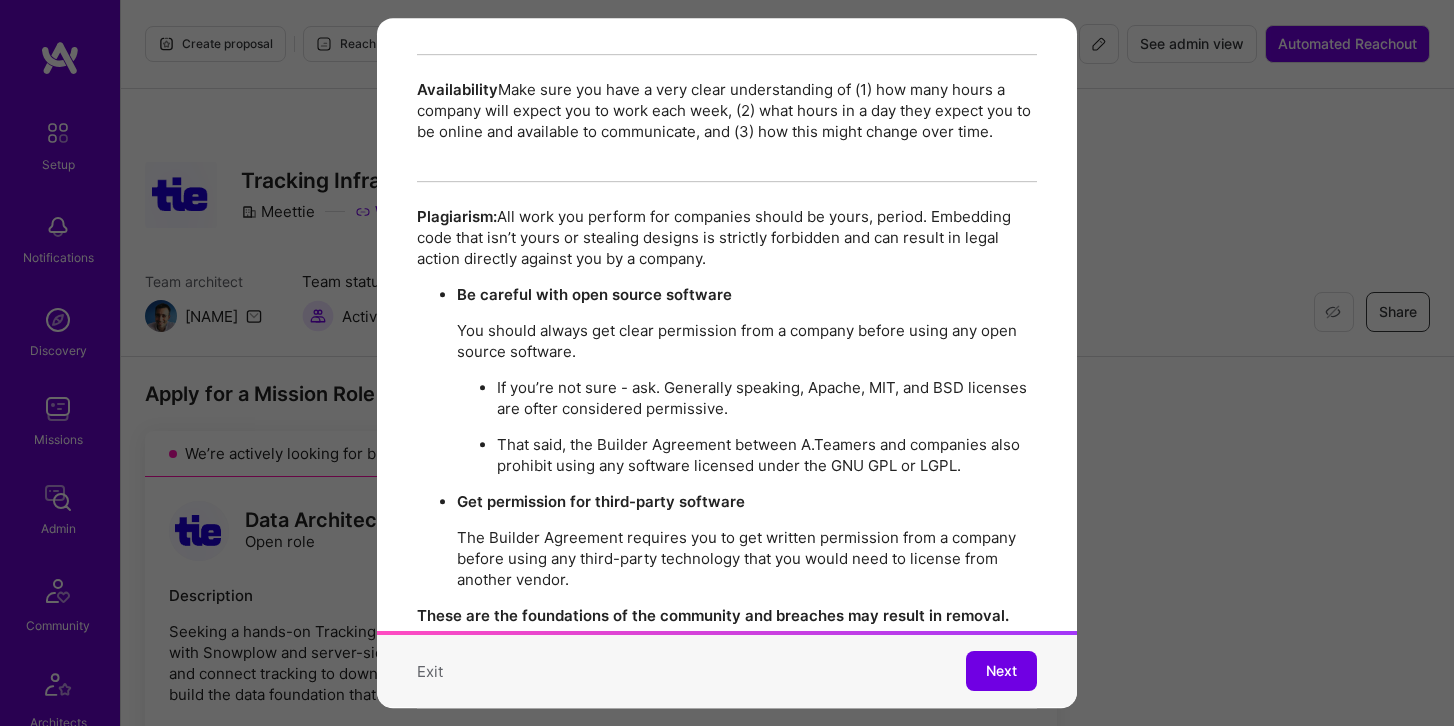 scroll, scrollTop: 3461, scrollLeft: 0, axis: vertical 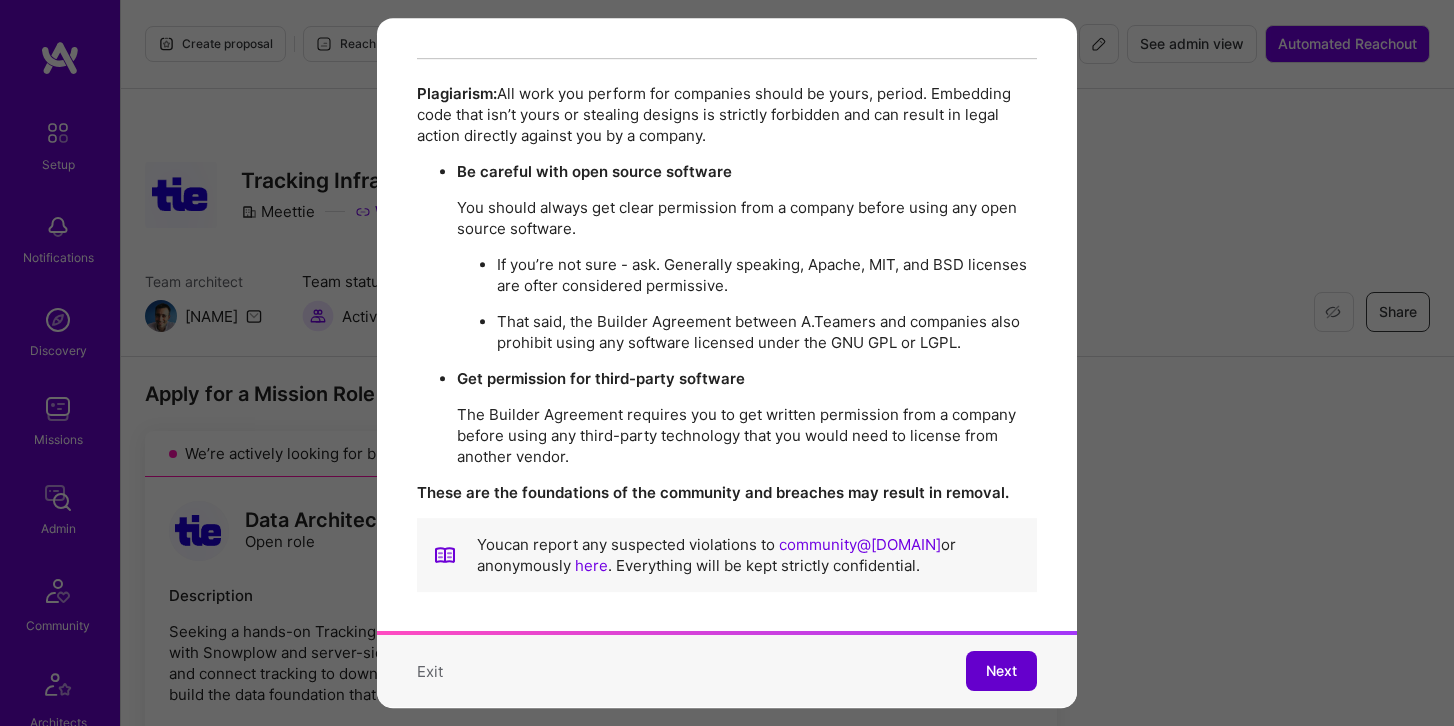 click on "Next" at bounding box center [1001, 672] 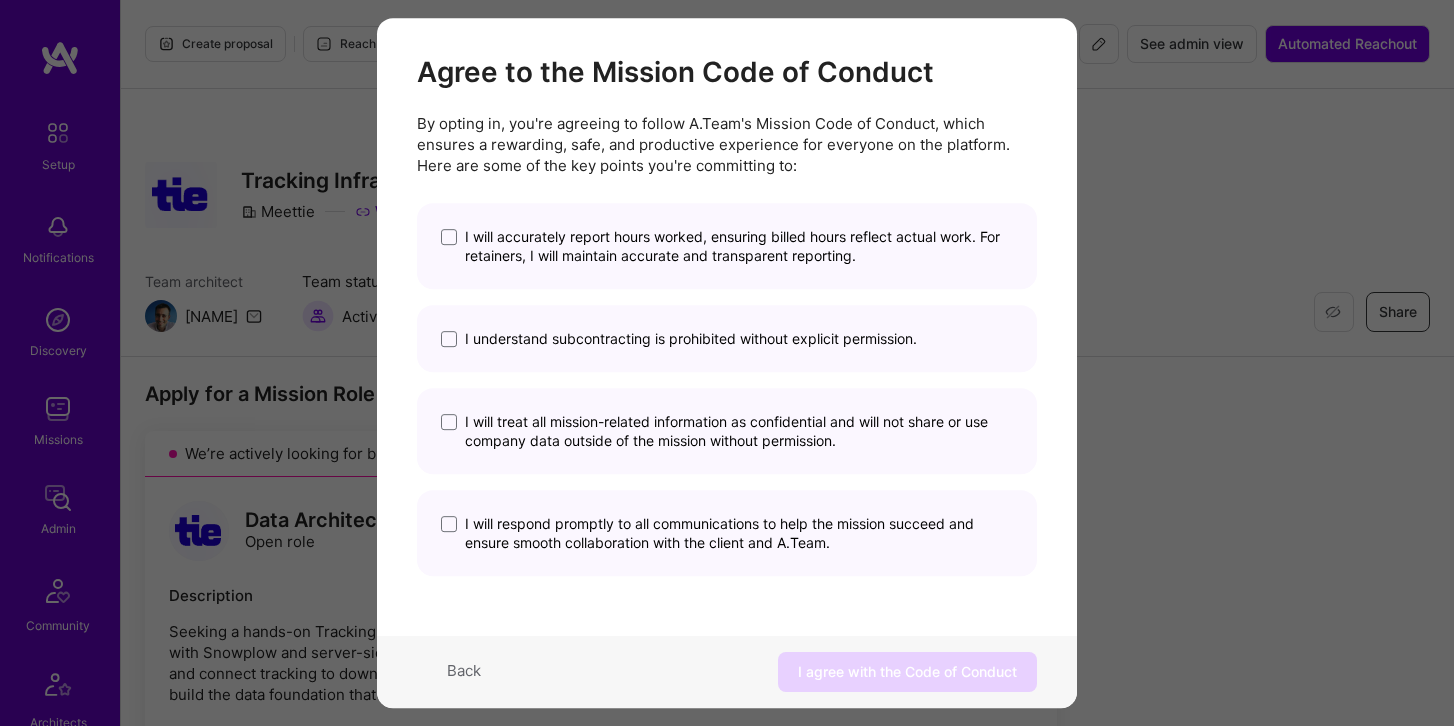 scroll, scrollTop: 25, scrollLeft: 0, axis: vertical 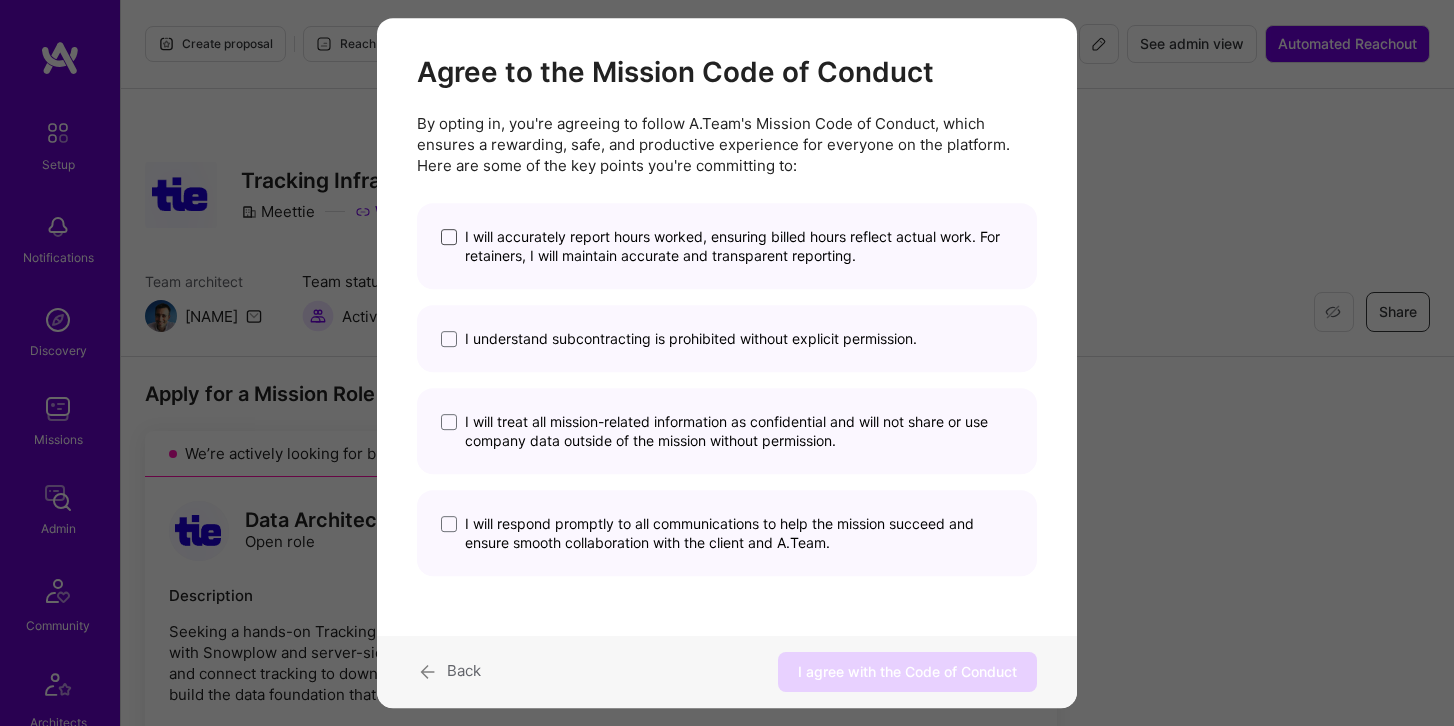 click at bounding box center [449, 237] 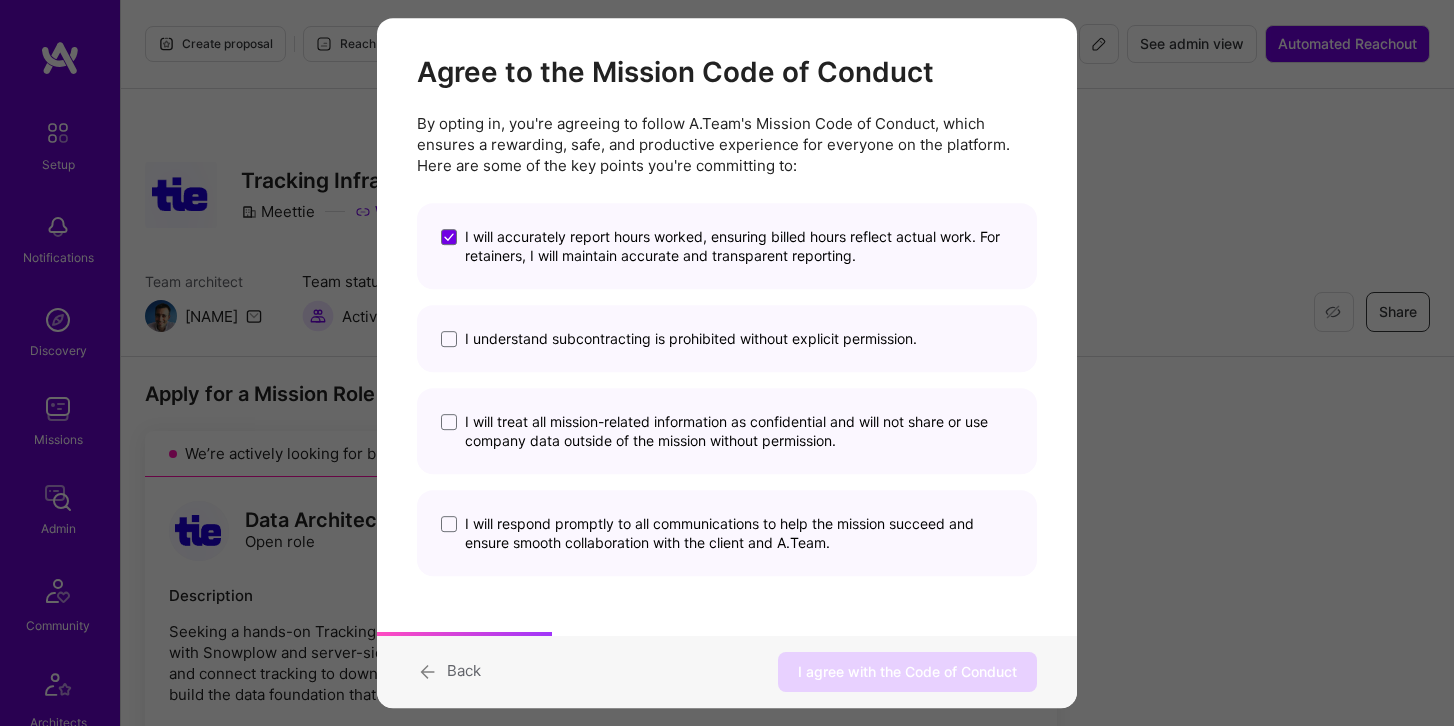 click on "I understand subcontracting is prohibited without explicit permission." at bounding box center (727, 338) 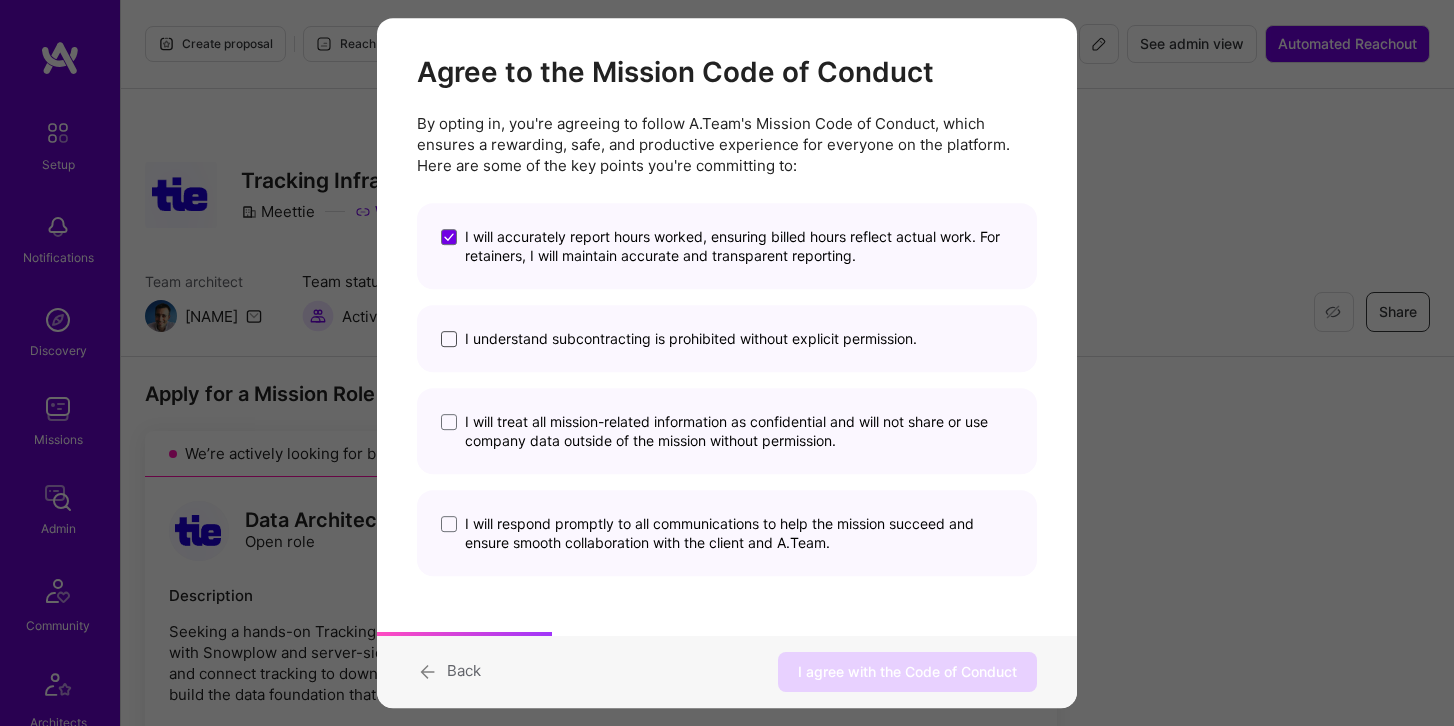 click at bounding box center [449, 339] 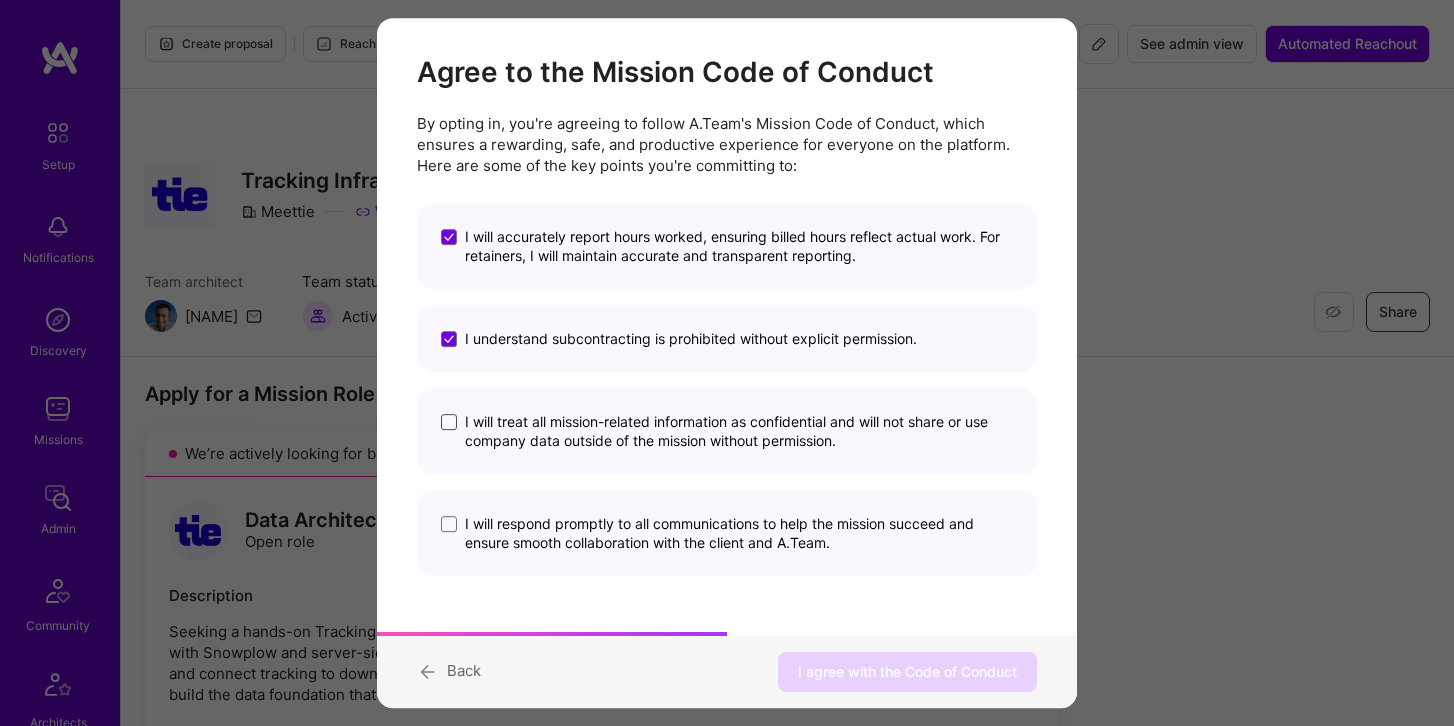 click at bounding box center (449, 422) 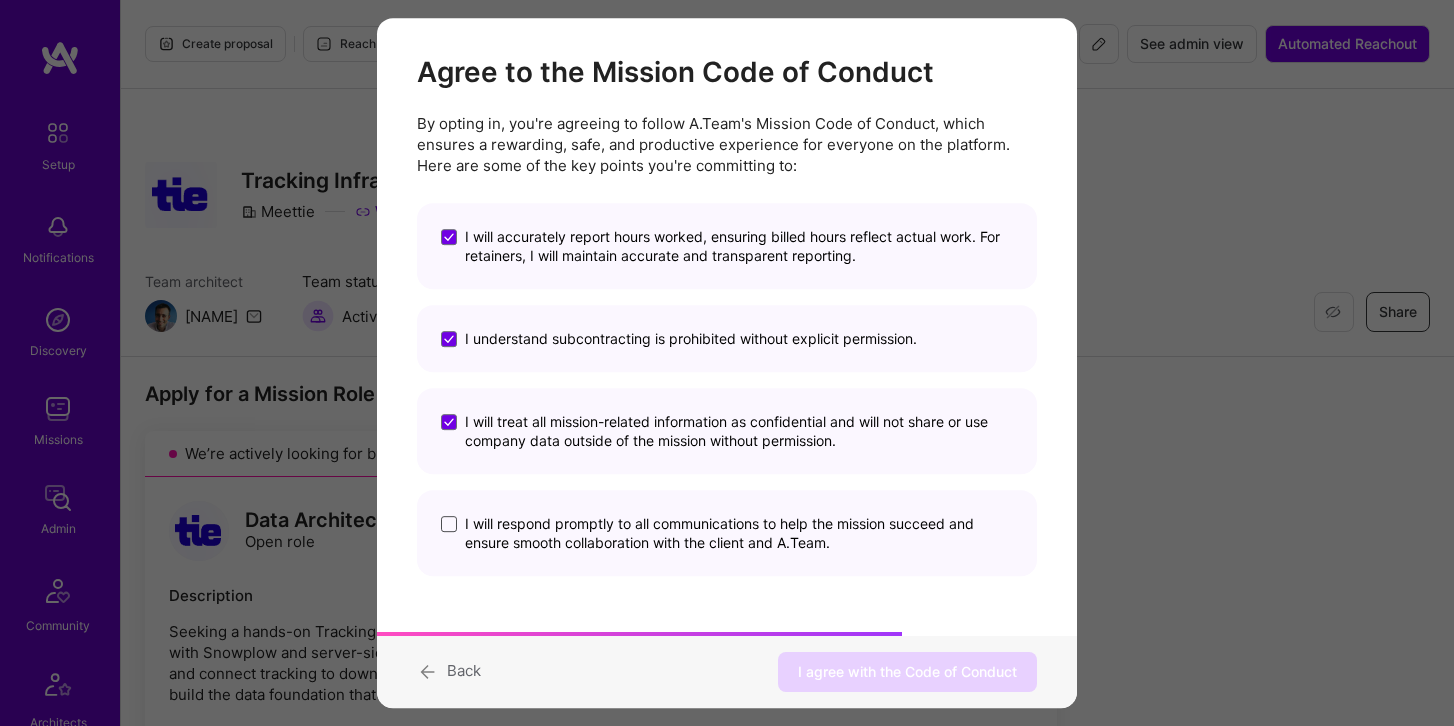 click at bounding box center (449, 524) 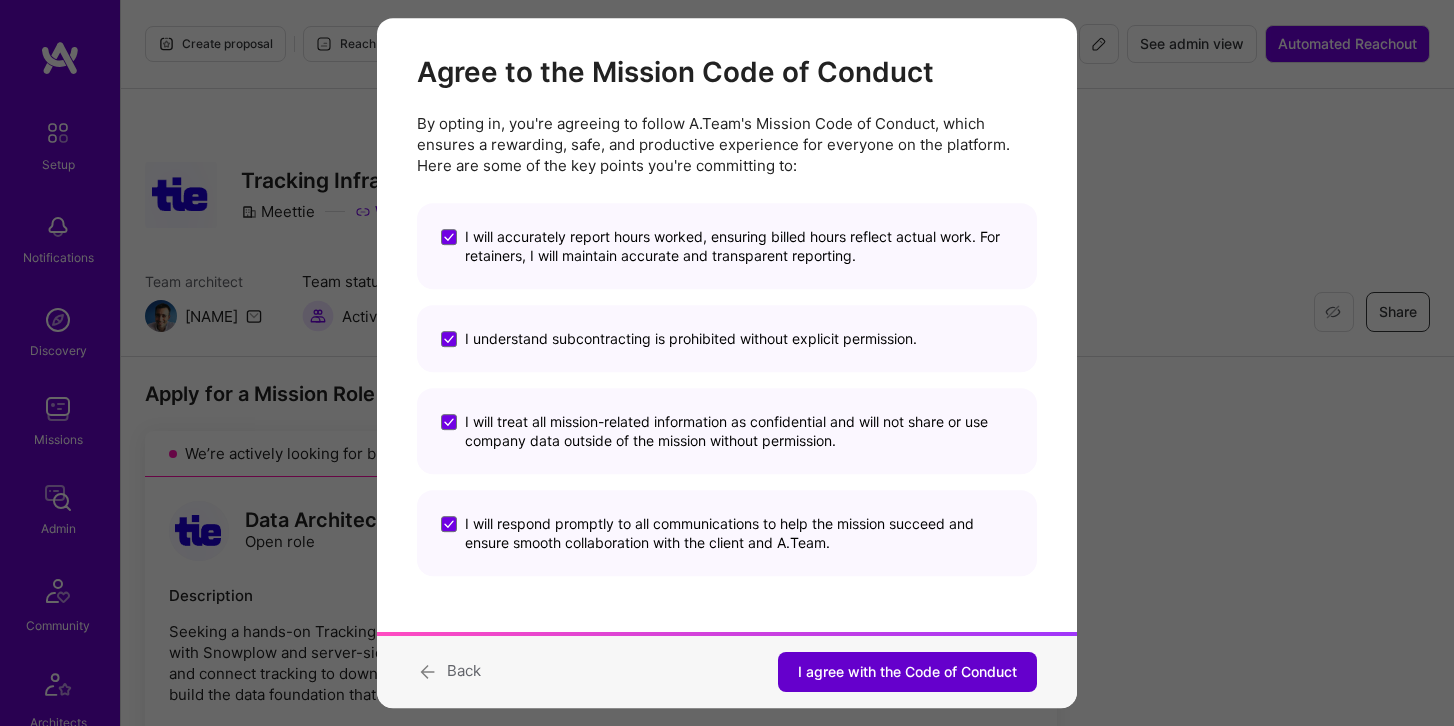 click on "I agree with the Code of Conduct" at bounding box center [907, 672] 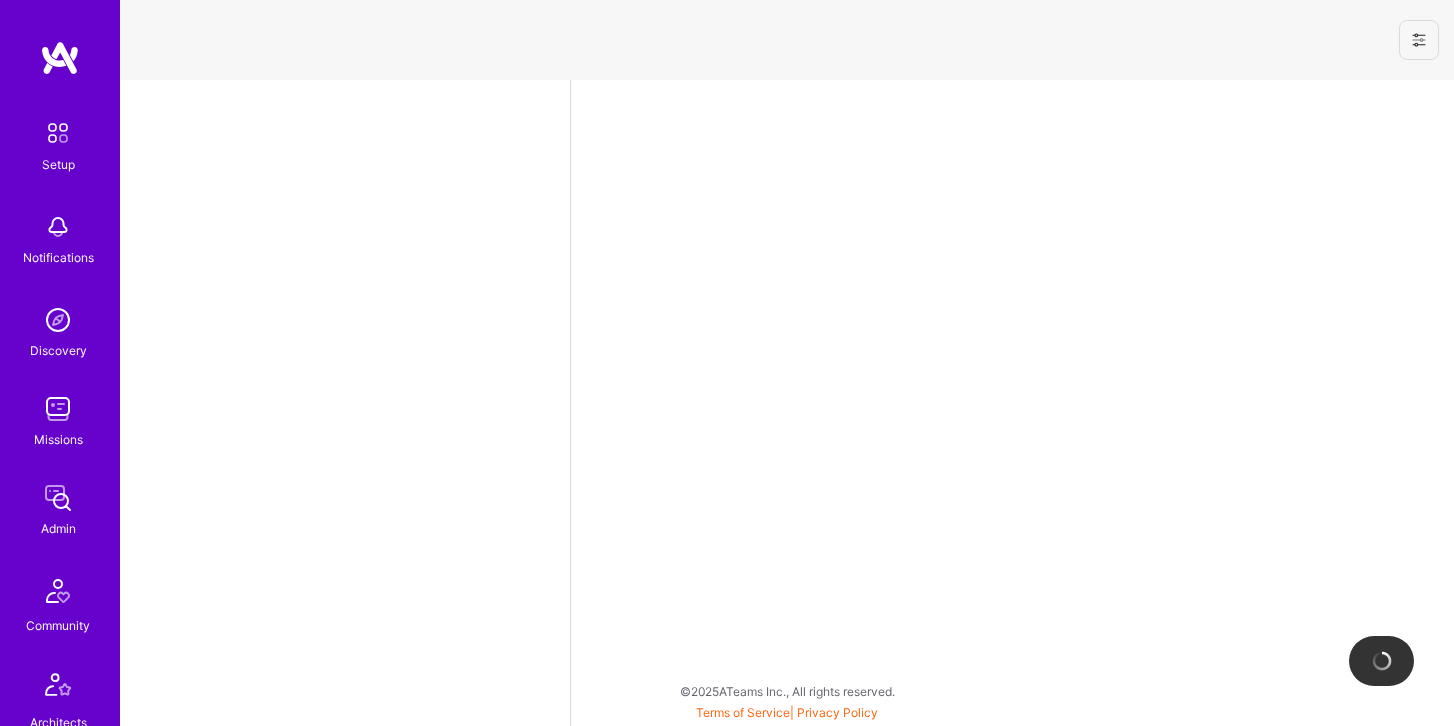 select on "US" 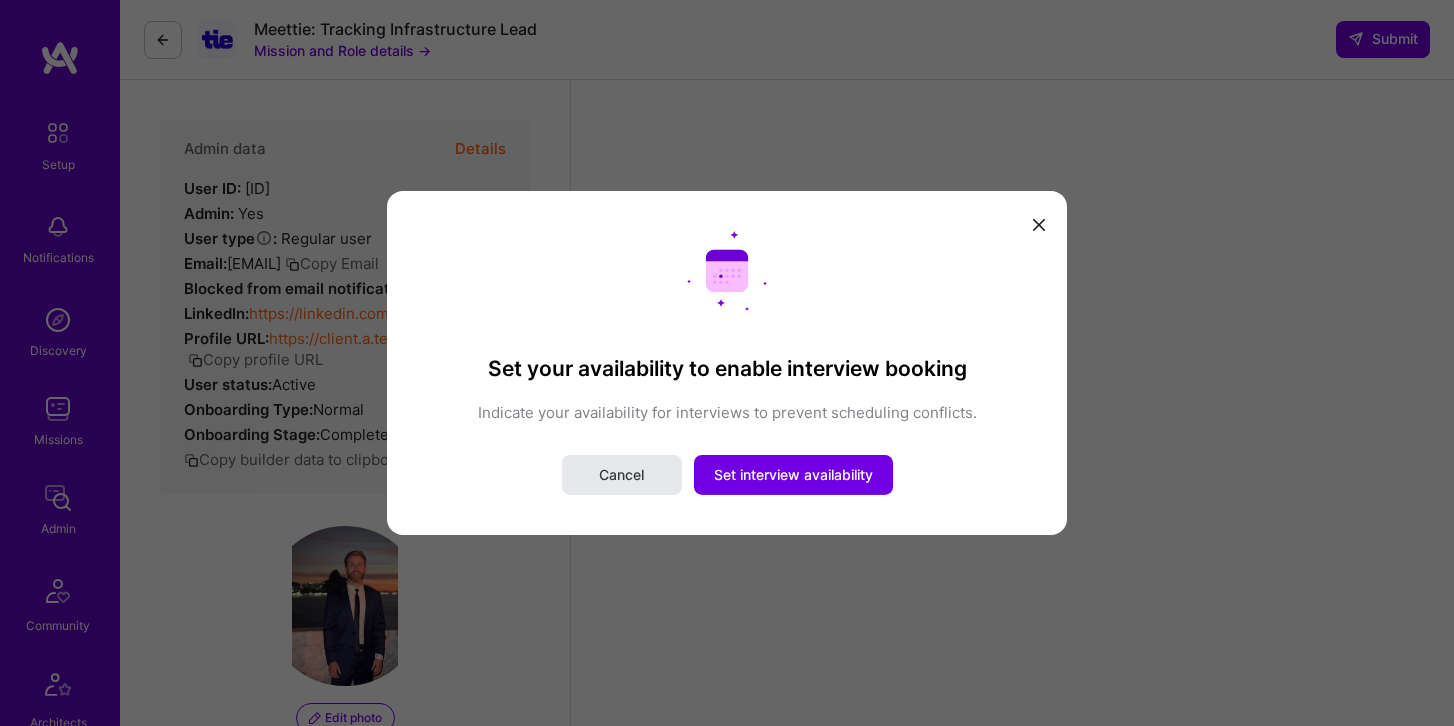 click on "Cancel" at bounding box center (622, 475) 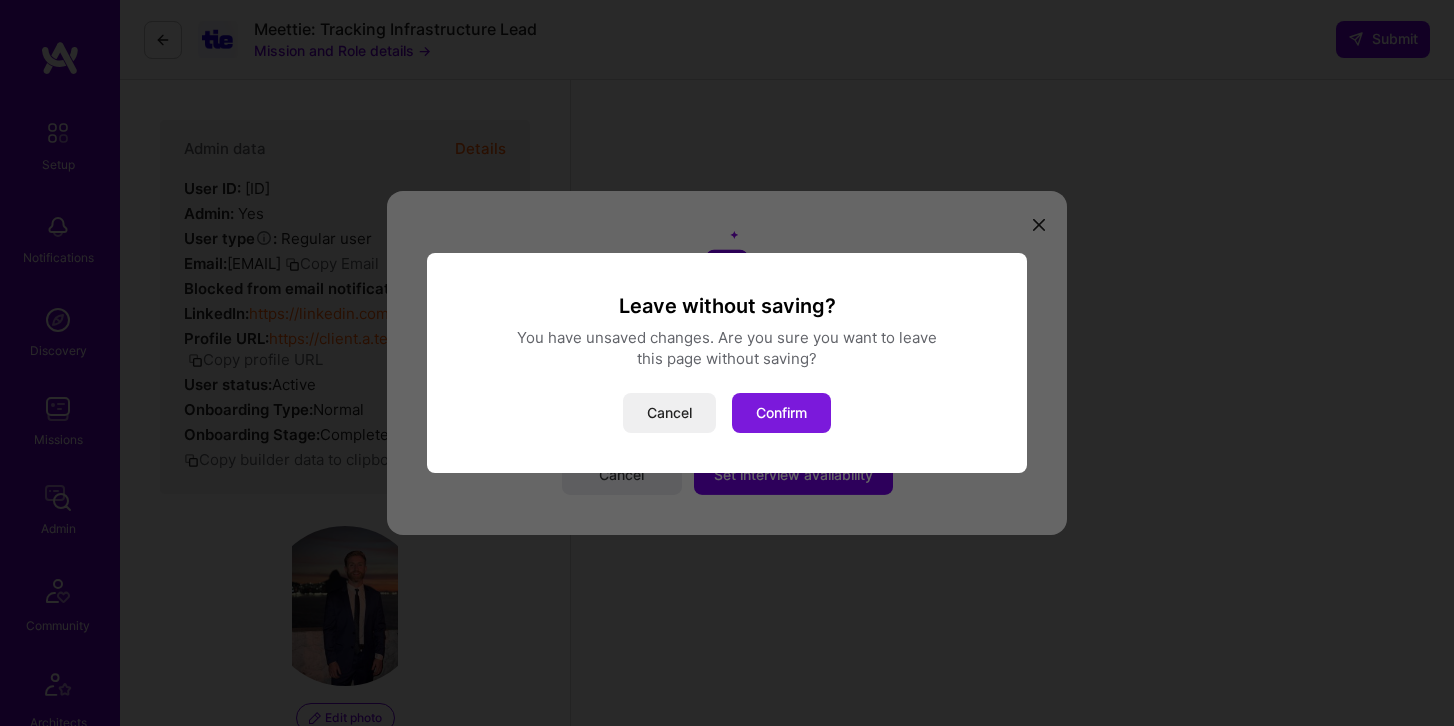 click on "Confirm" at bounding box center [781, 413] 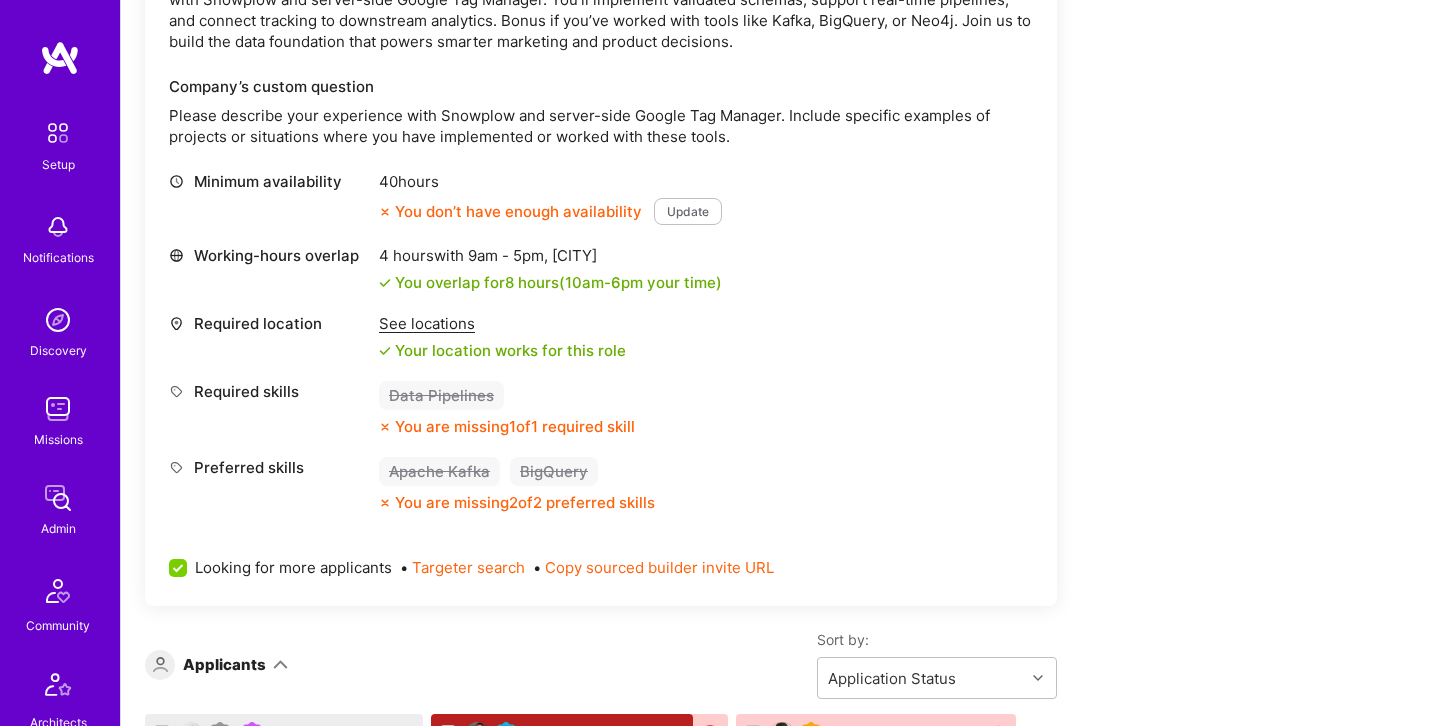scroll, scrollTop: 0, scrollLeft: 0, axis: both 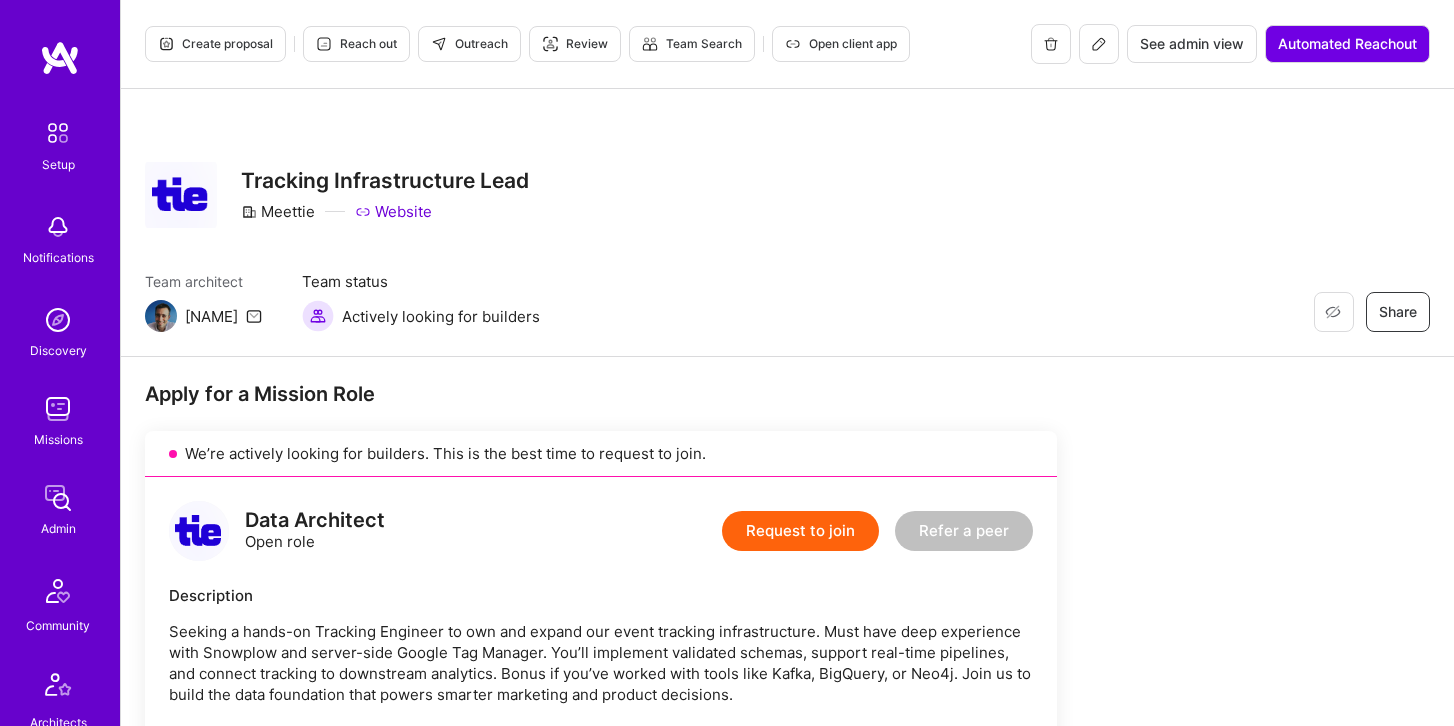 click at bounding box center (1099, 44) 